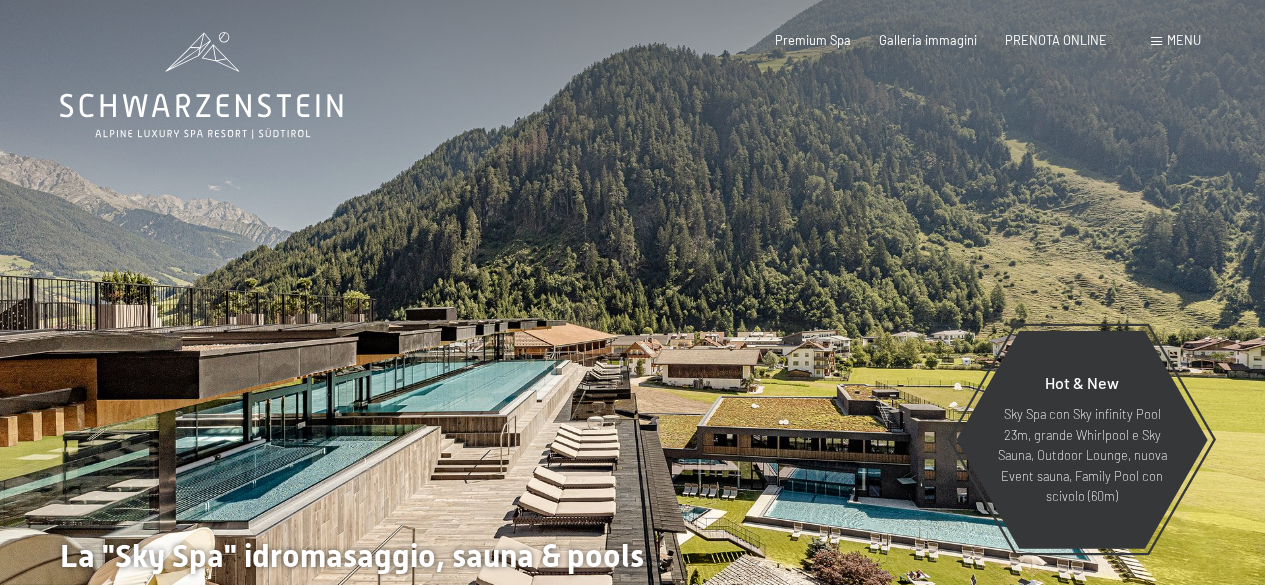 scroll, scrollTop: 0, scrollLeft: 0, axis: both 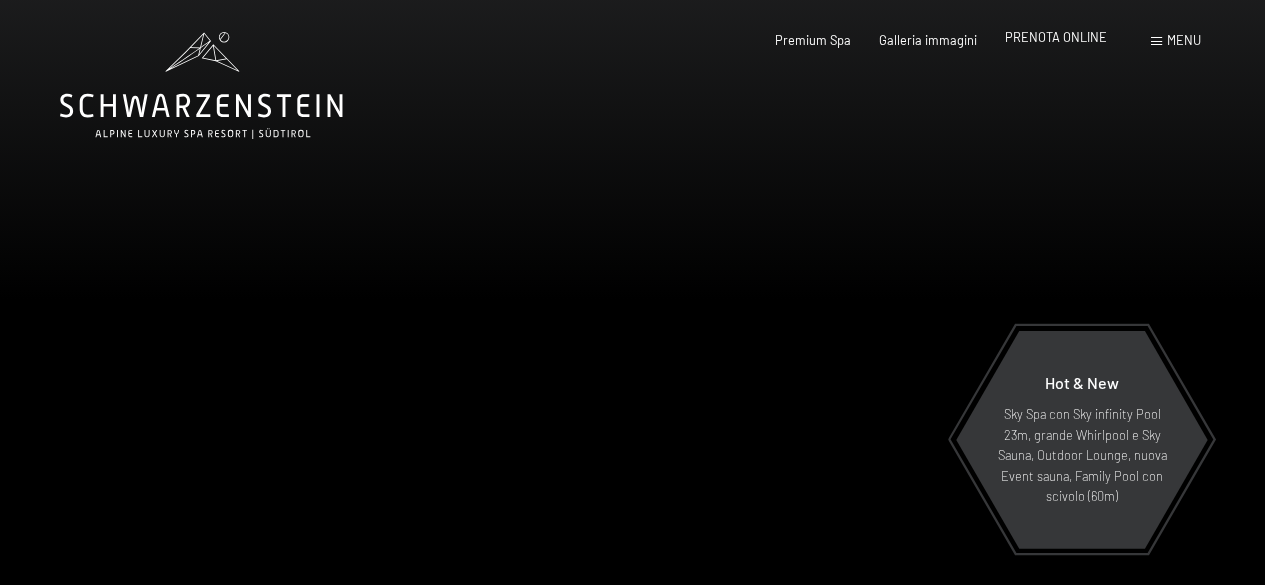 click on "PRENOTA ONLINE" at bounding box center [1056, 37] 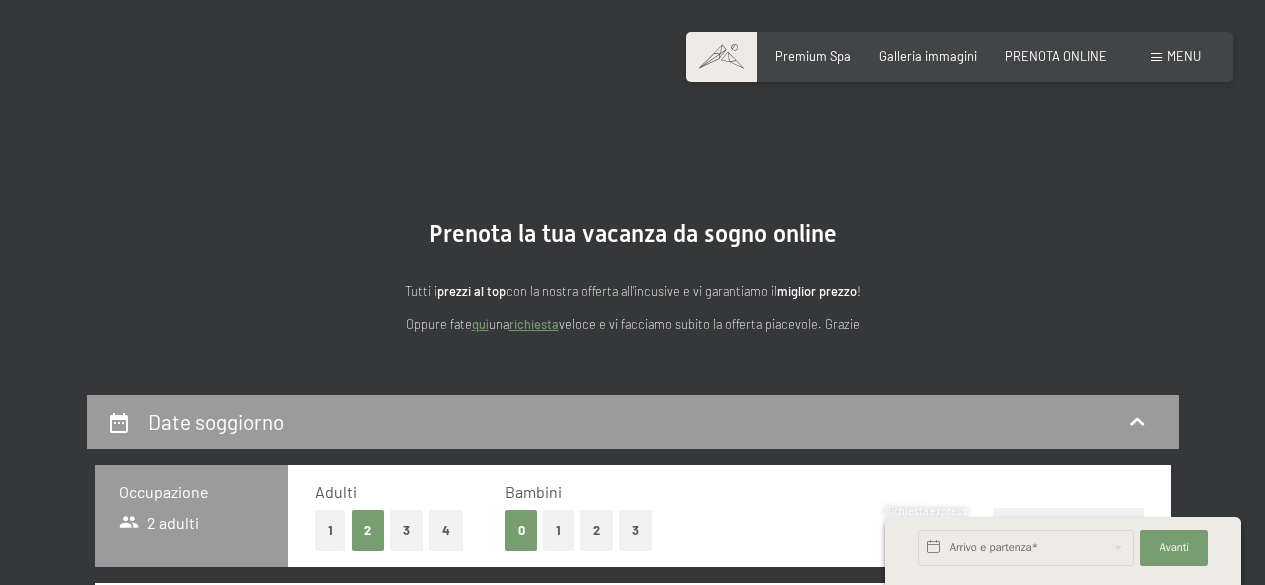 scroll, scrollTop: 120, scrollLeft: 0, axis: vertical 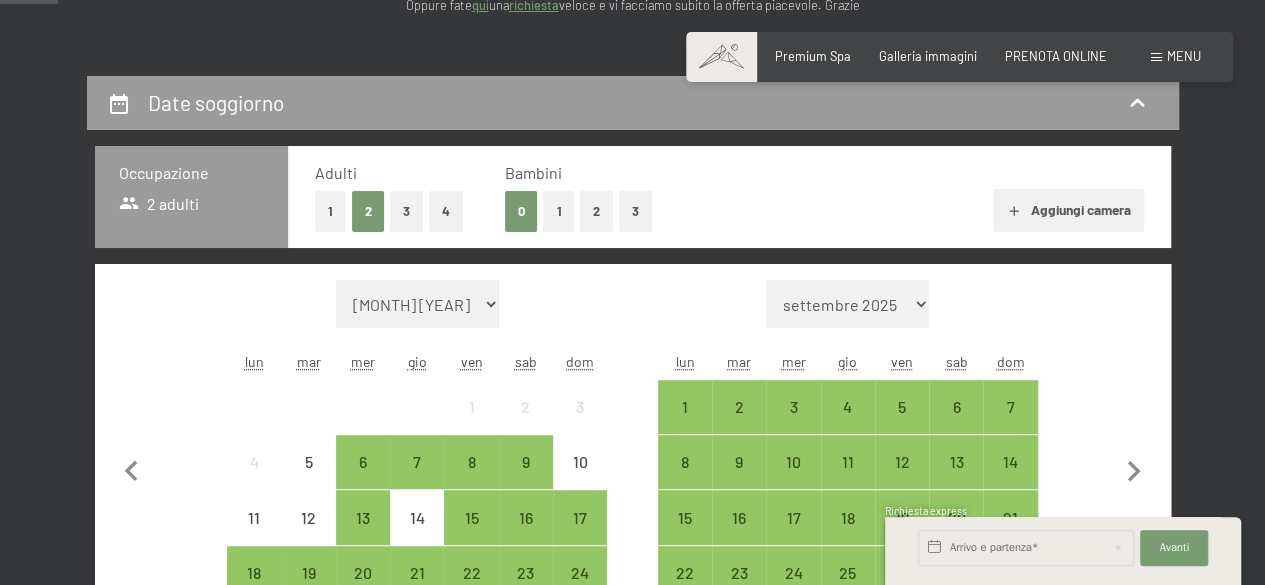 click on "1" at bounding box center [558, 211] 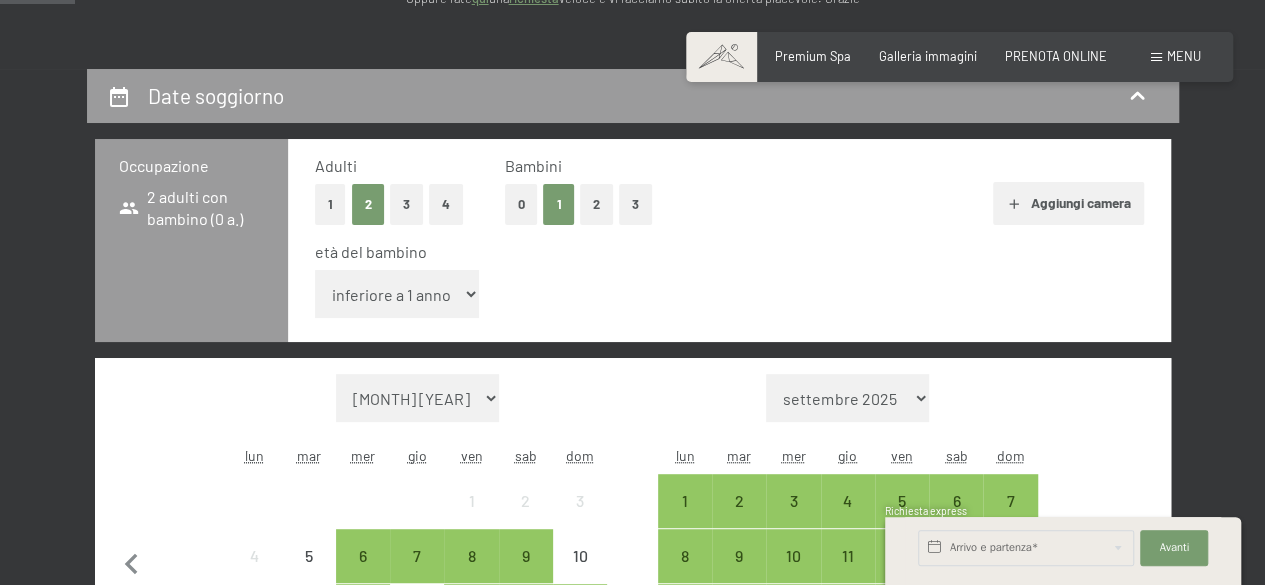 scroll, scrollTop: 325, scrollLeft: 0, axis: vertical 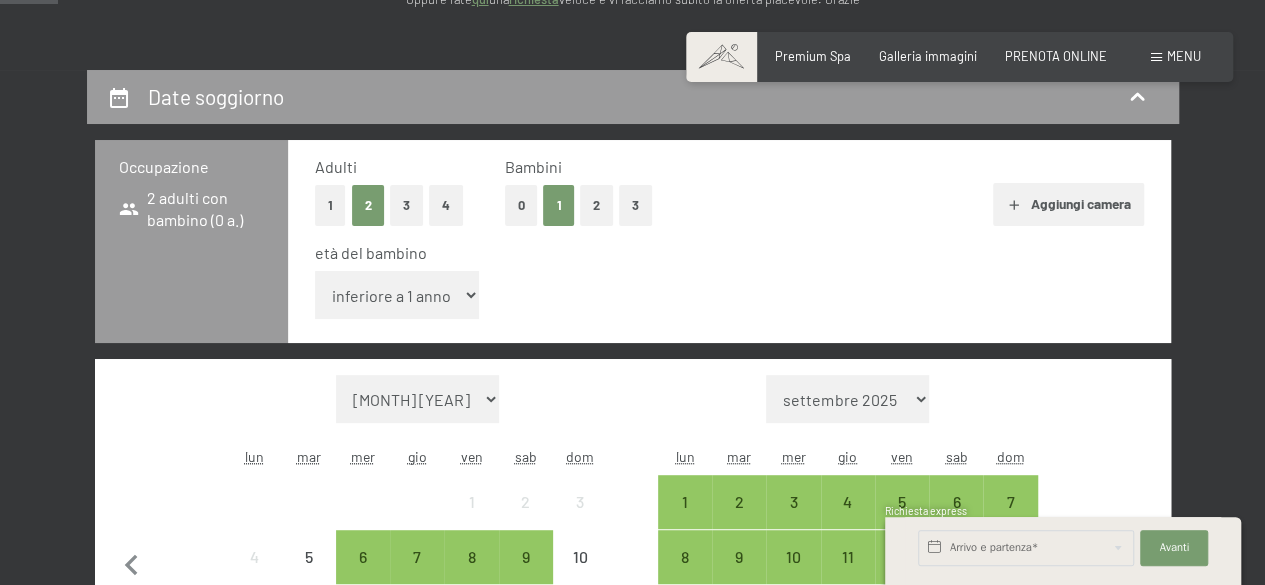 click on "inferiore a 1 anno 1 anno 2 anni 3 anni 4 anni 5 anni 6 anni 7 anni 8 anni 9 anni 10 anni 11 anni 12 anni 13 anni 14 anni 15 anni 16 anni 17 anni" at bounding box center [397, 295] 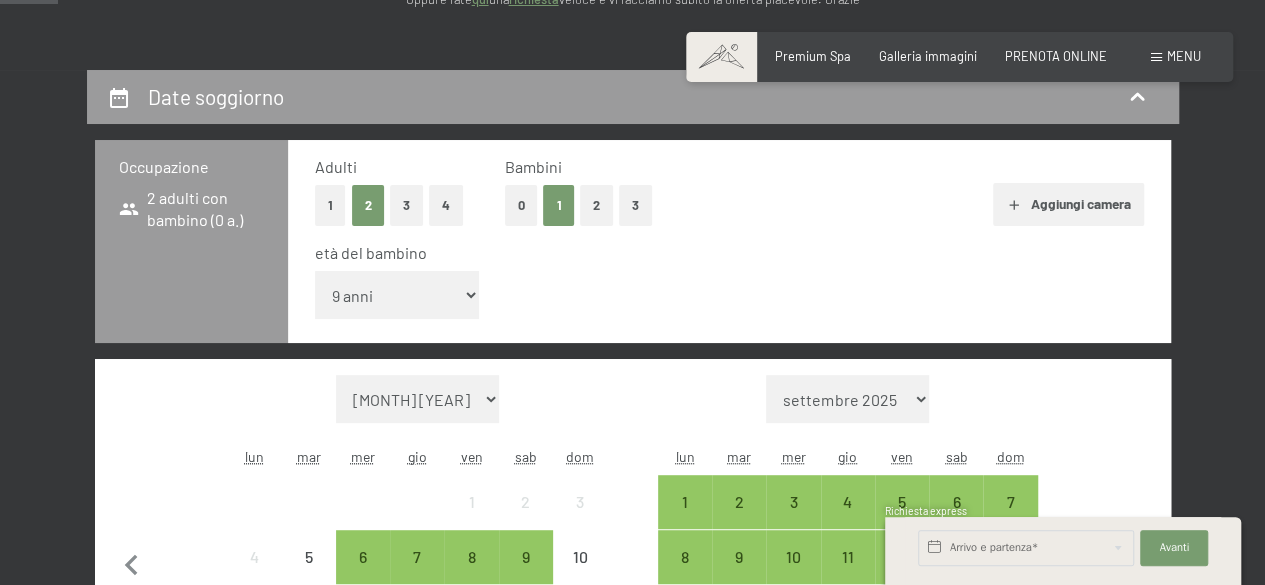 click on "inferiore a 1 anno 1 anno 2 anni 3 anni 4 anni 5 anni 6 anni 7 anni 8 anni 9 anni 10 anni 11 anni 12 anni 13 anni 14 anni 15 anni 16 anni 17 anni" at bounding box center [397, 295] 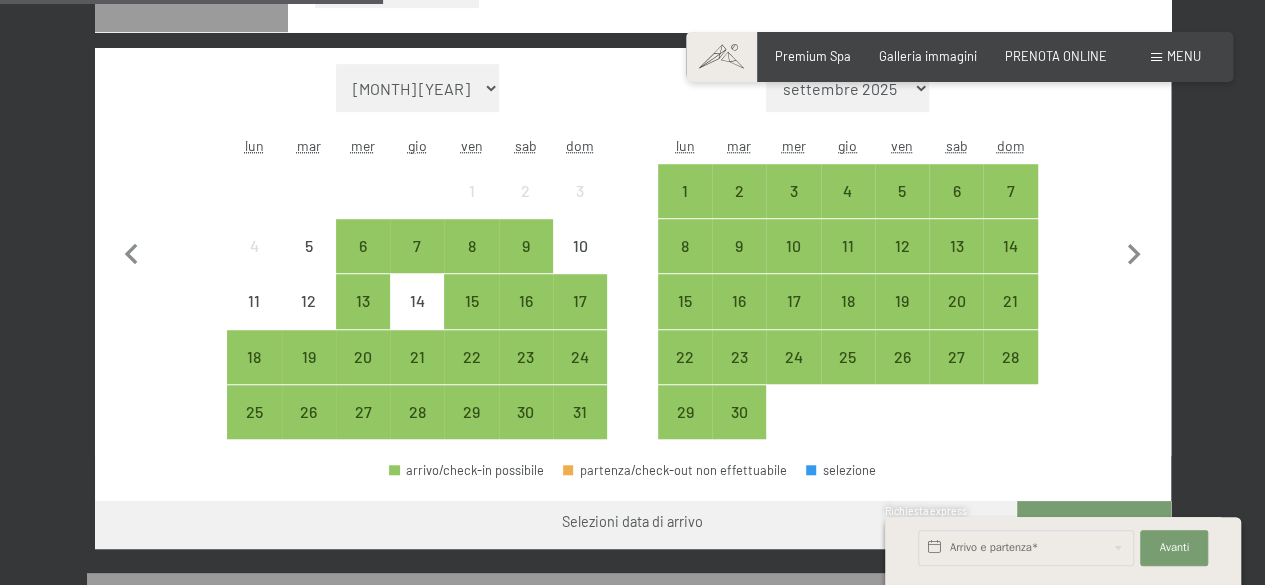 scroll, scrollTop: 637, scrollLeft: 0, axis: vertical 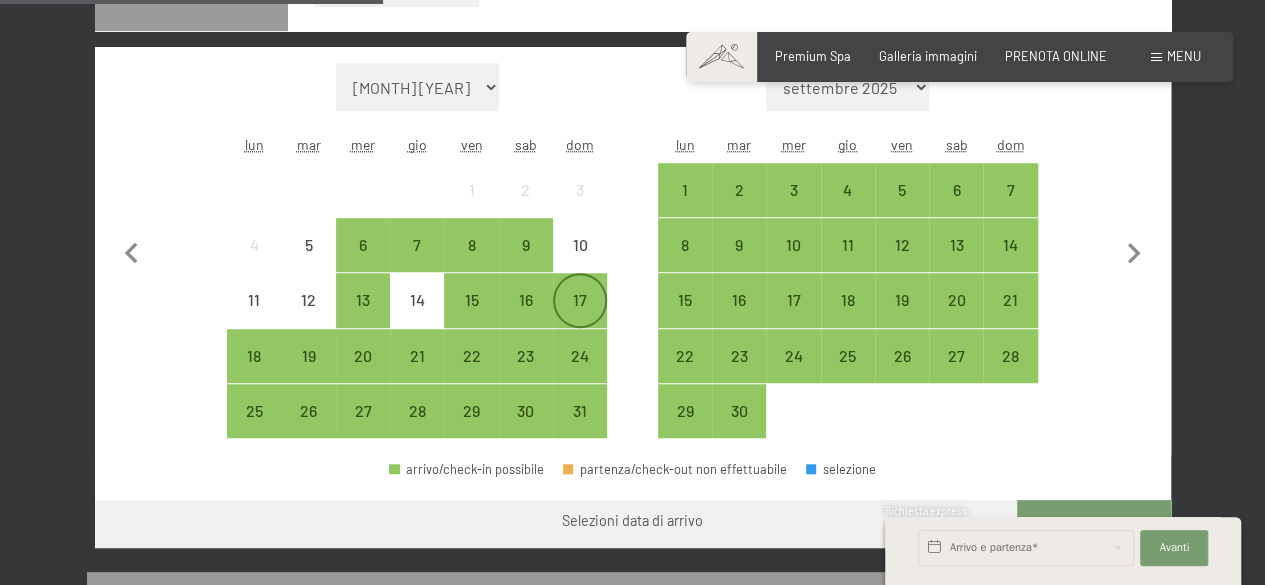 click on "17" at bounding box center [580, 317] 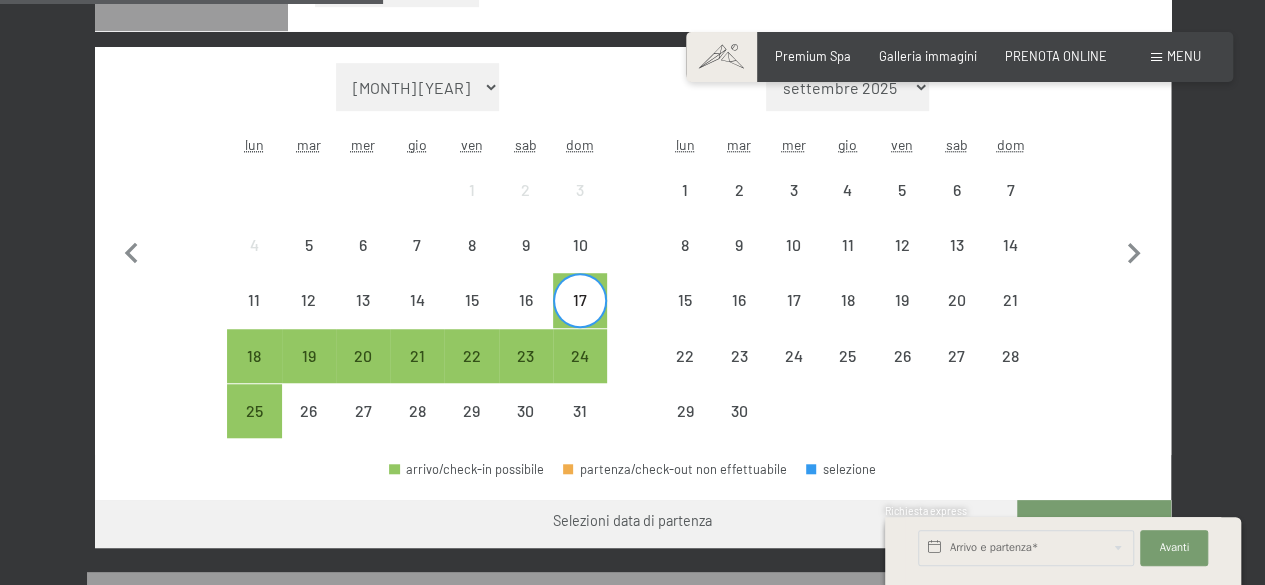 click on "Consenso marketing*" at bounding box center [506, 350] 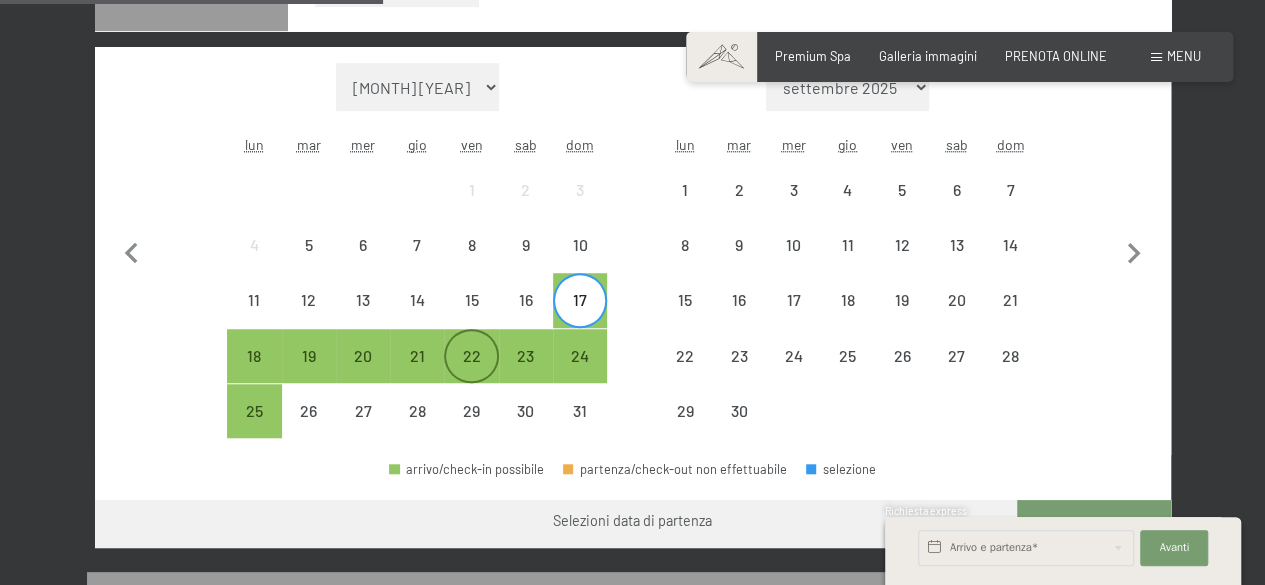click on "22" at bounding box center [471, 373] 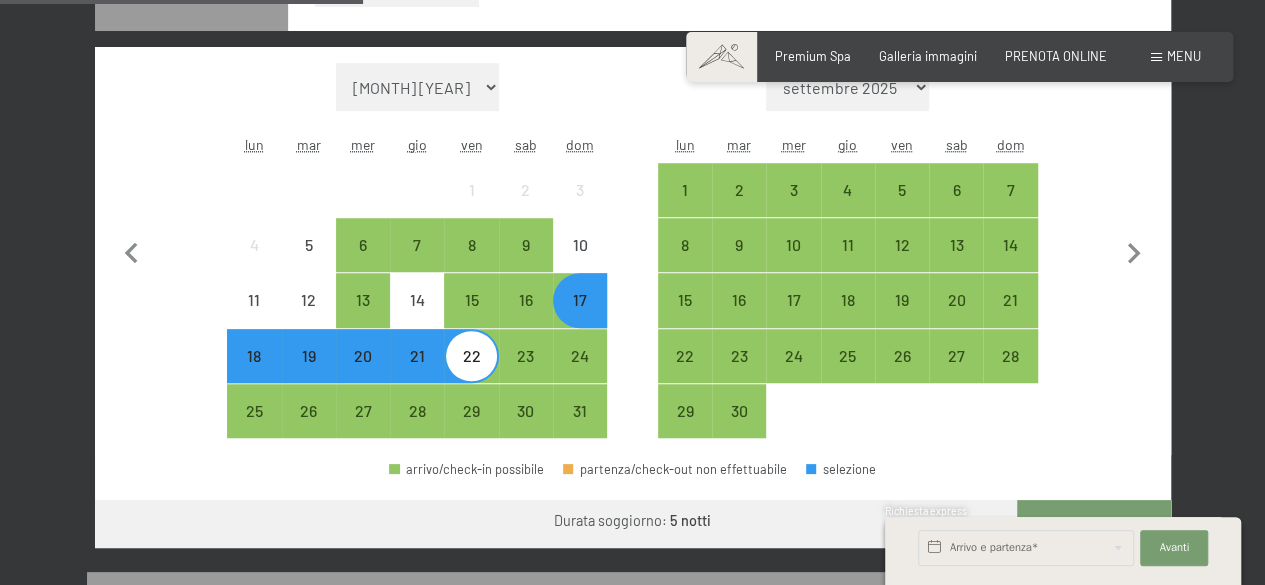 scroll, scrollTop: 802, scrollLeft: 0, axis: vertical 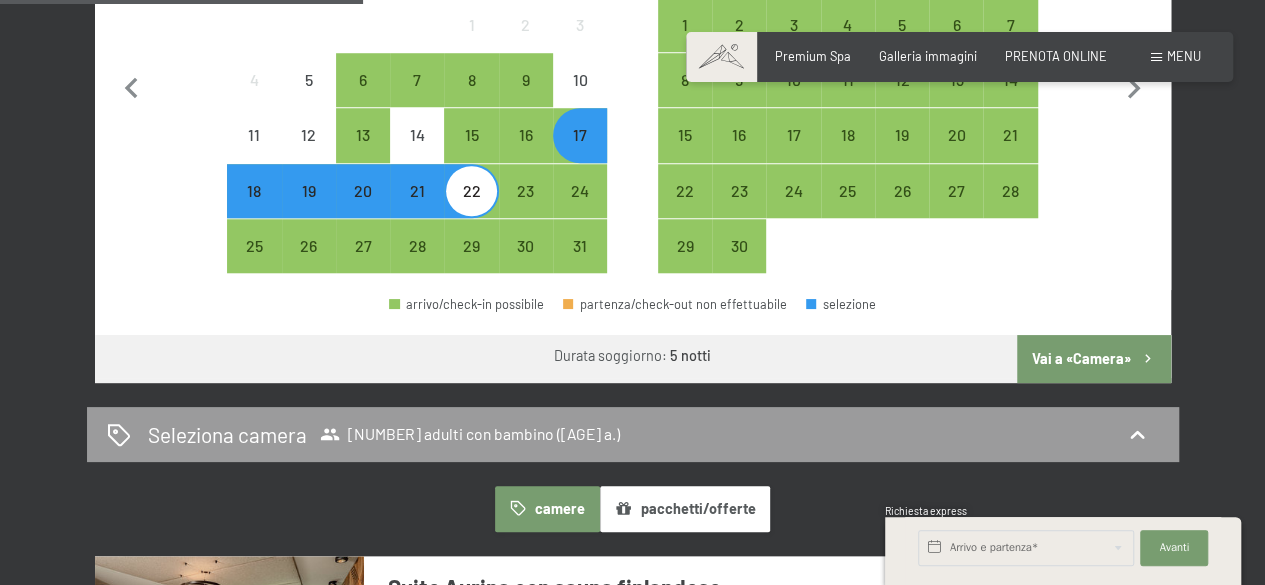 click on "Vai a «Camera»" at bounding box center (1093, 359) 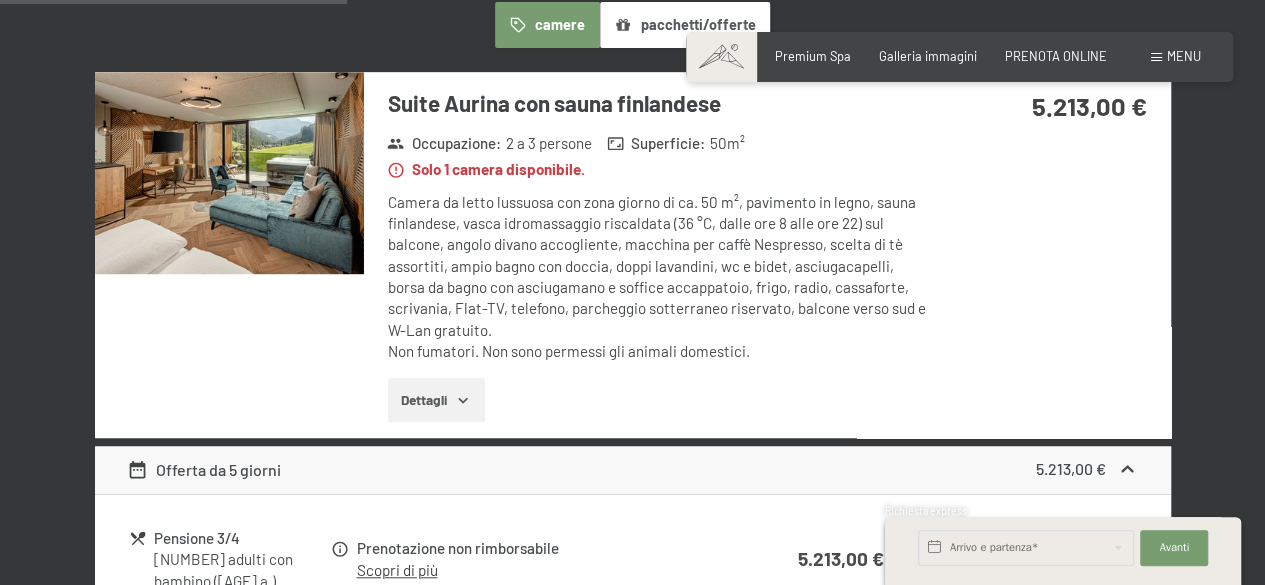 scroll, scrollTop: 564, scrollLeft: 0, axis: vertical 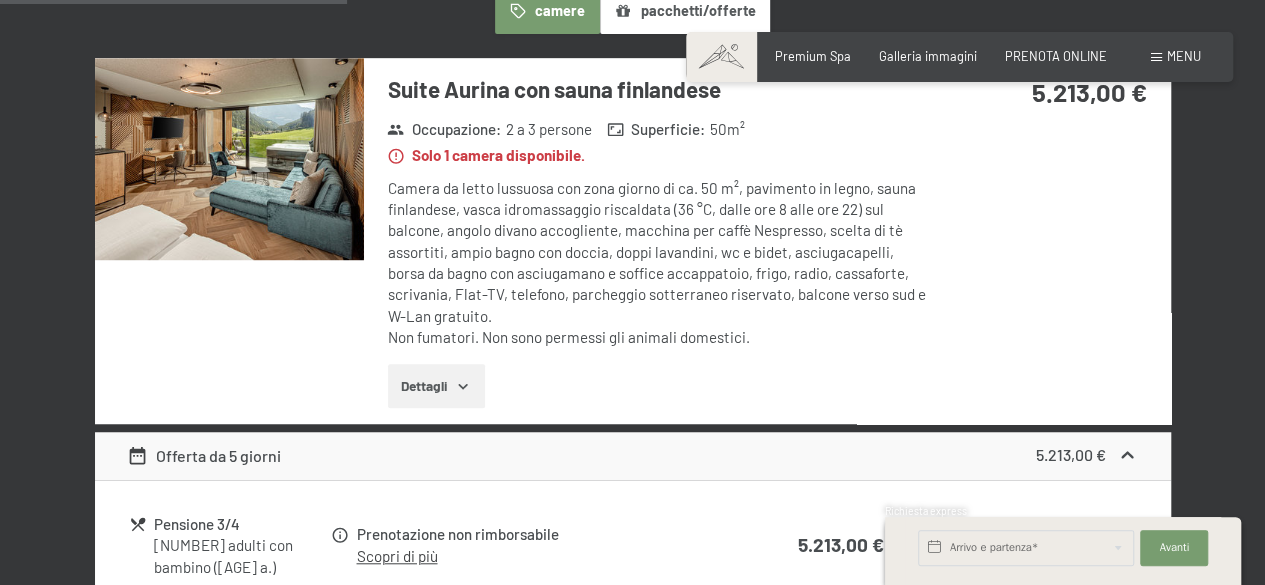 click at bounding box center (229, 159) 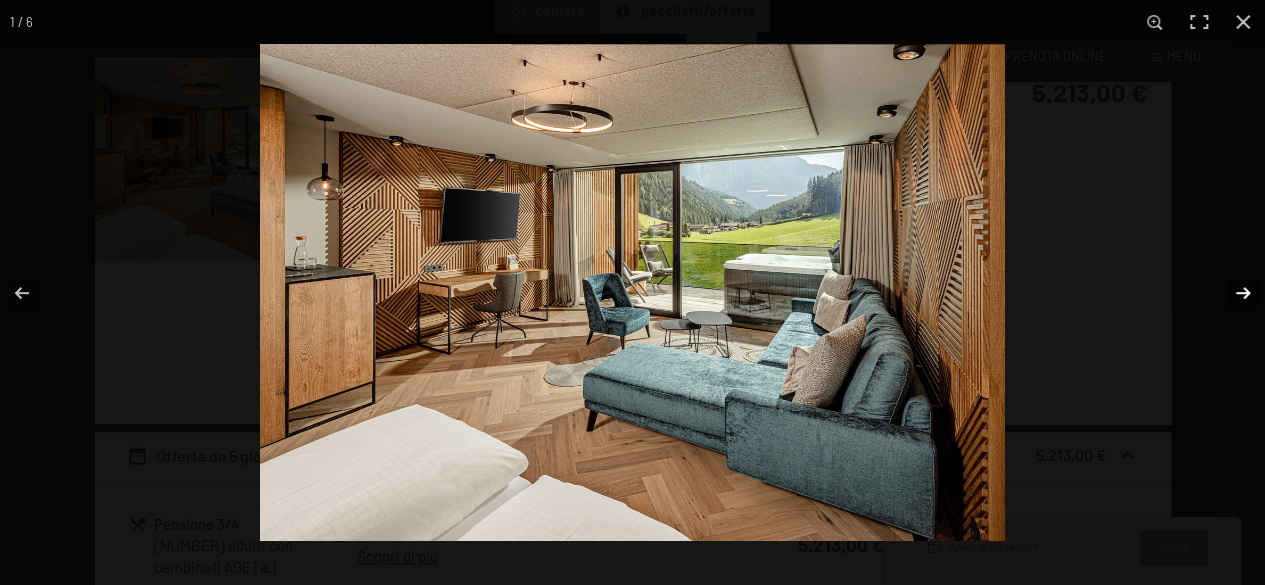 click at bounding box center (1230, 293) 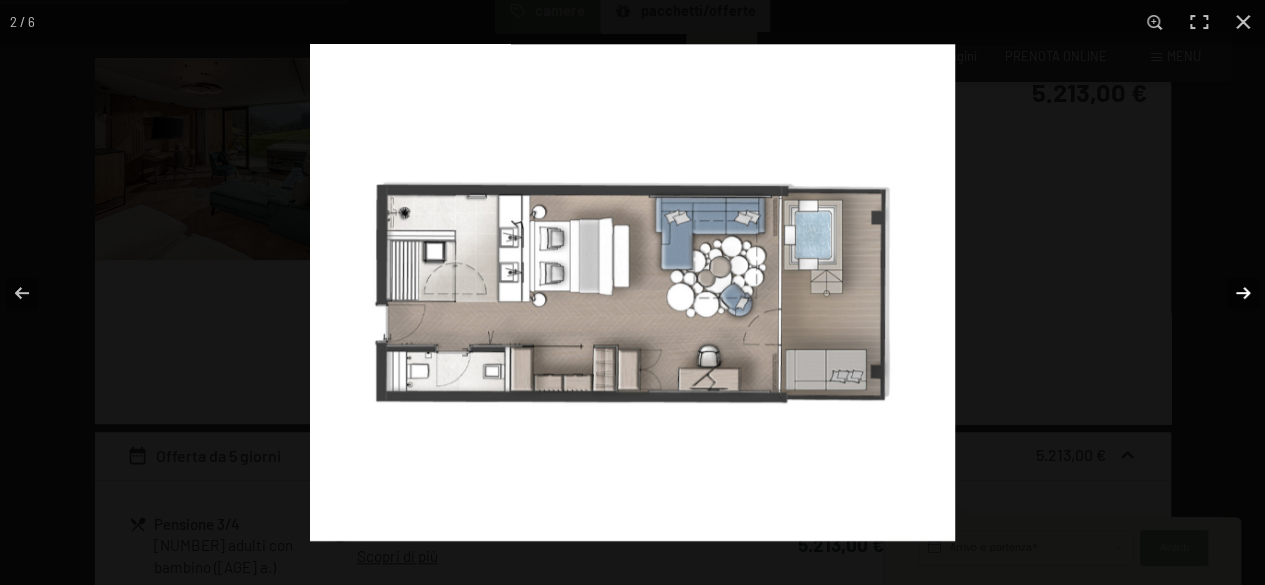 click at bounding box center [1230, 293] 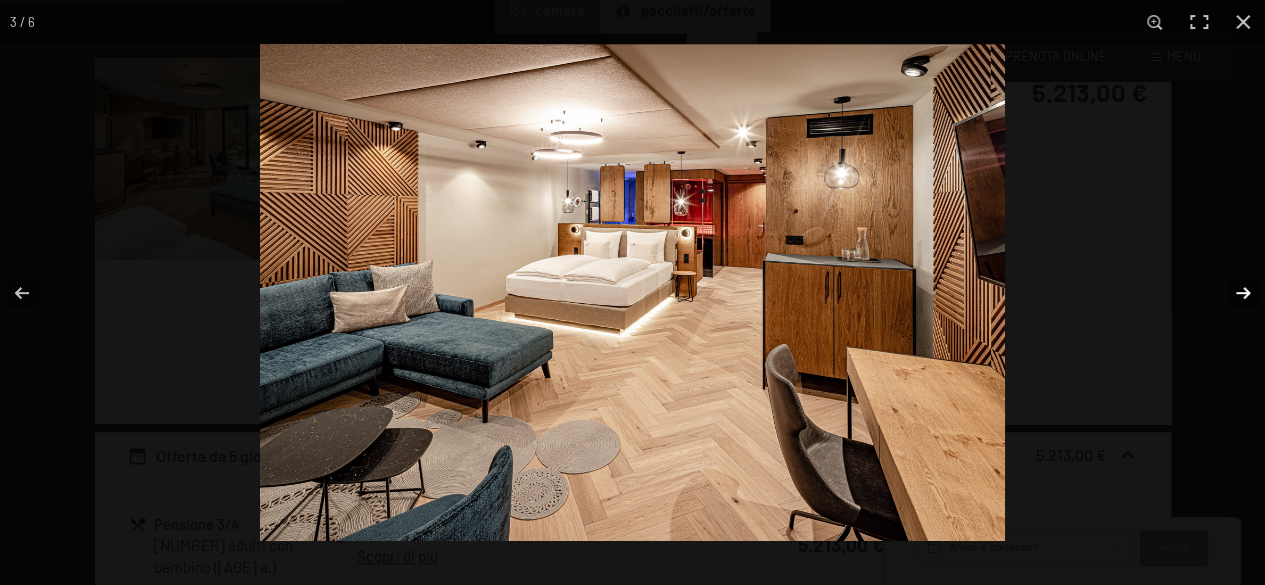 click at bounding box center [1230, 293] 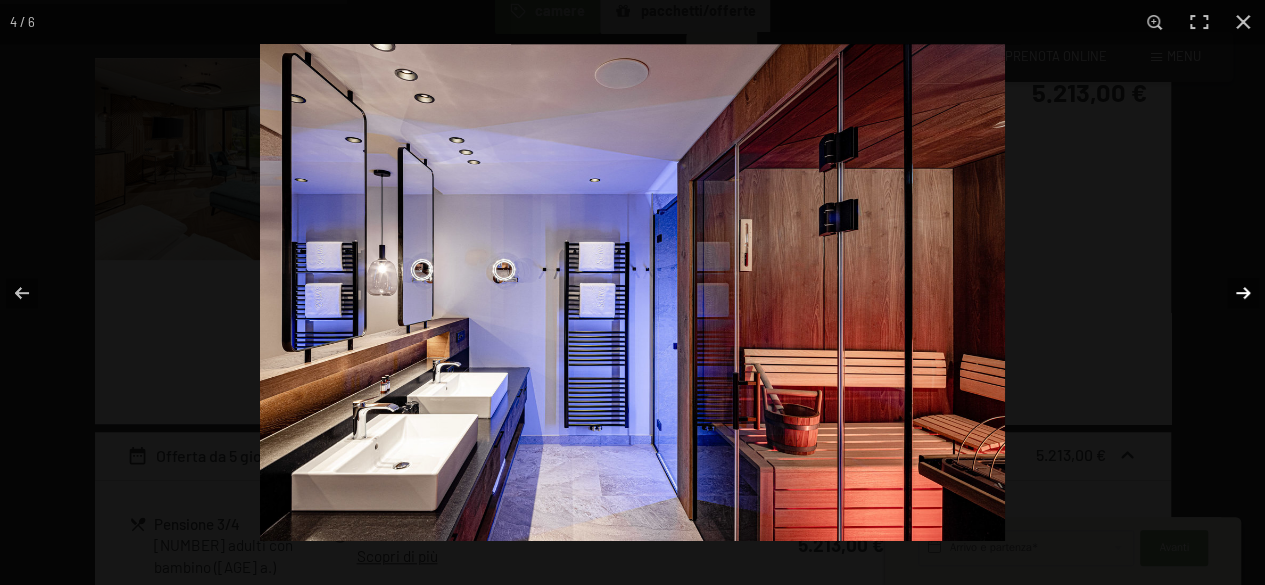click at bounding box center (1230, 293) 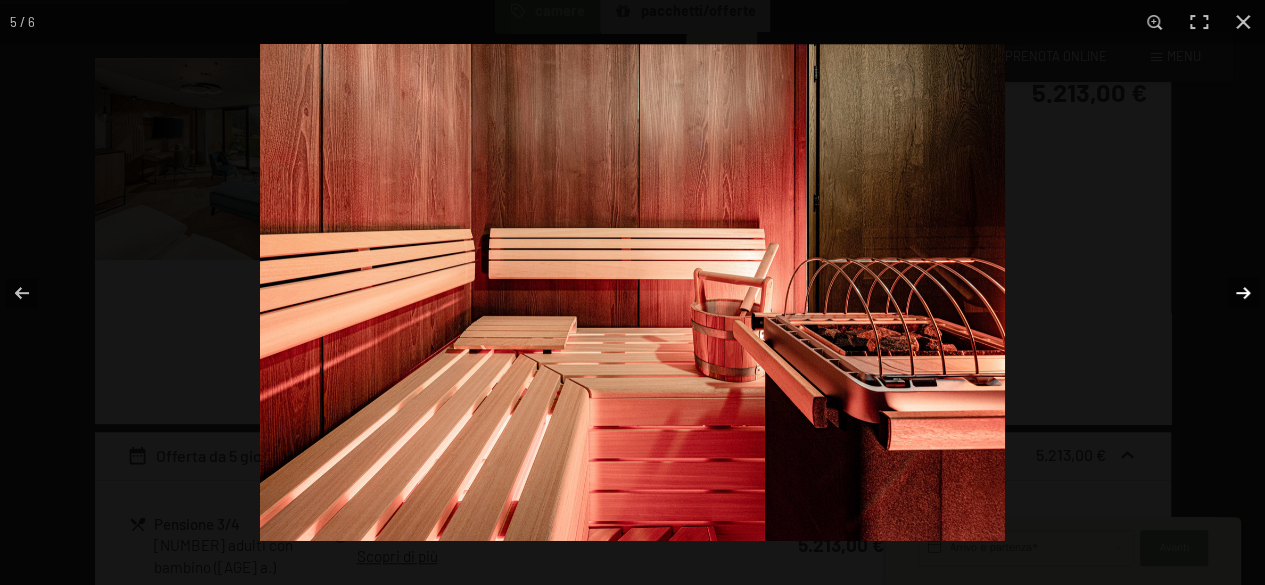 click at bounding box center (1230, 293) 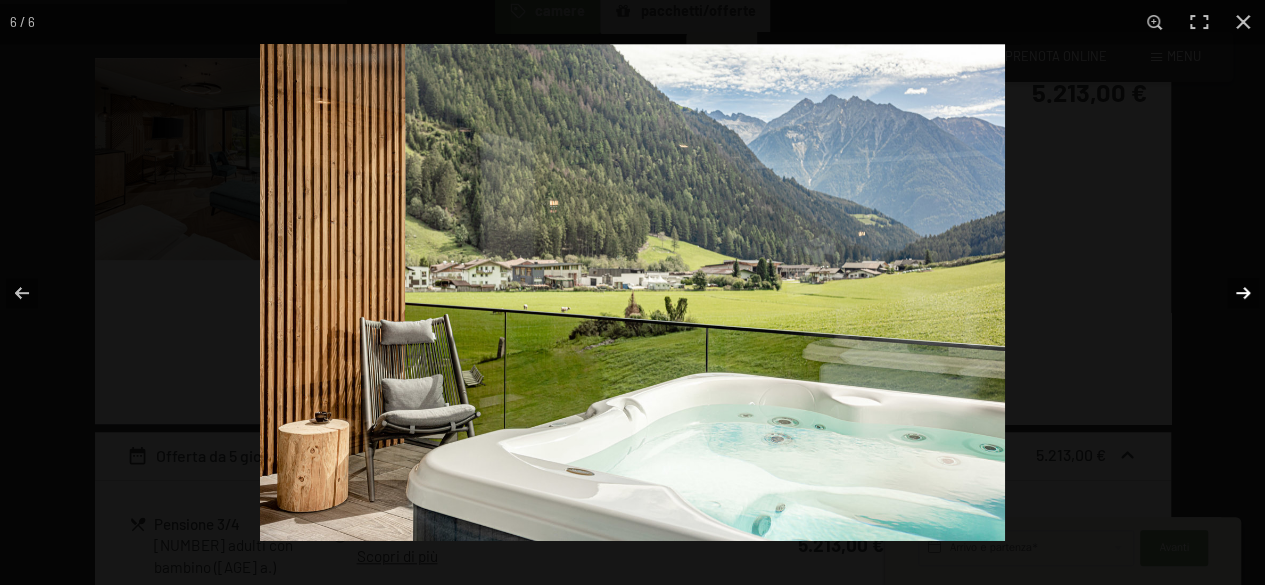 click at bounding box center [1230, 293] 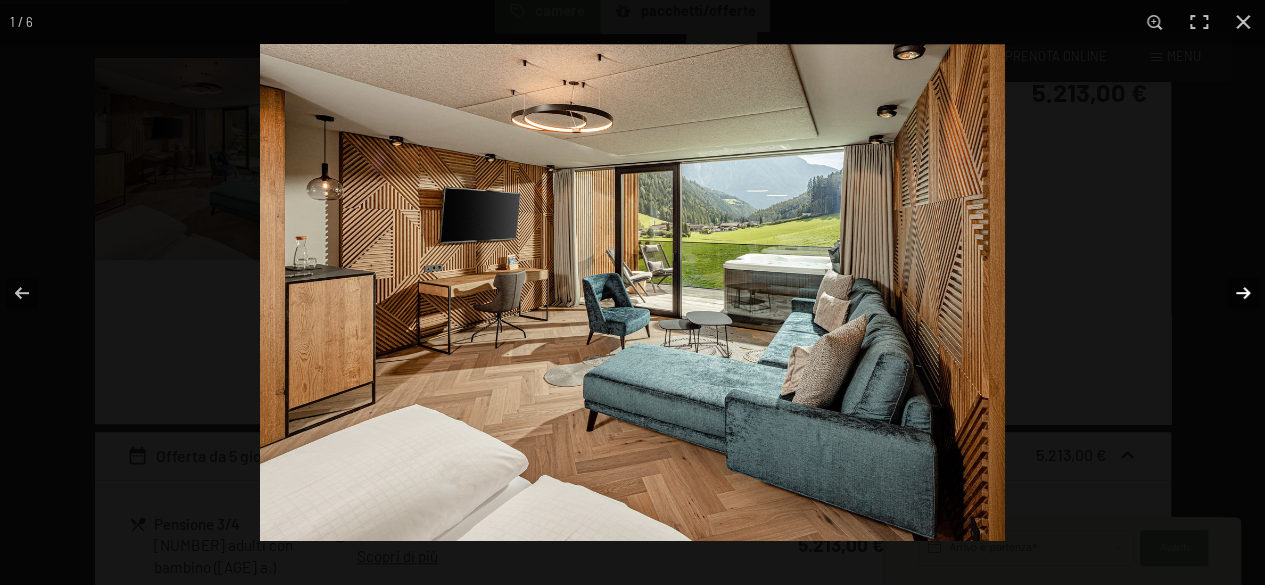 click at bounding box center (1230, 293) 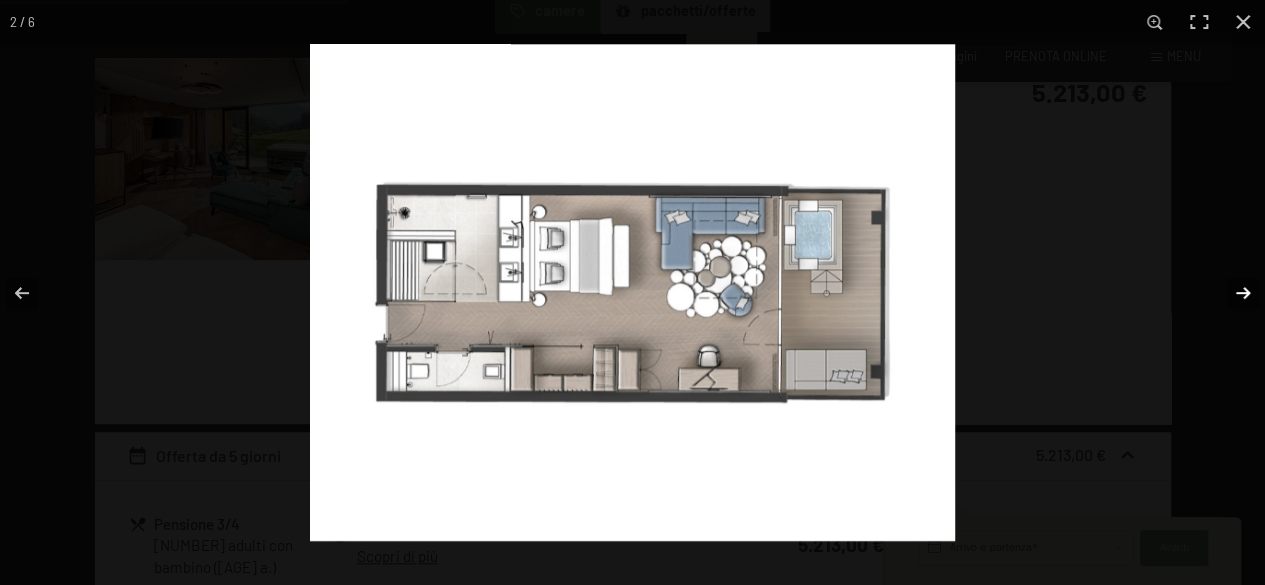 click at bounding box center [1230, 293] 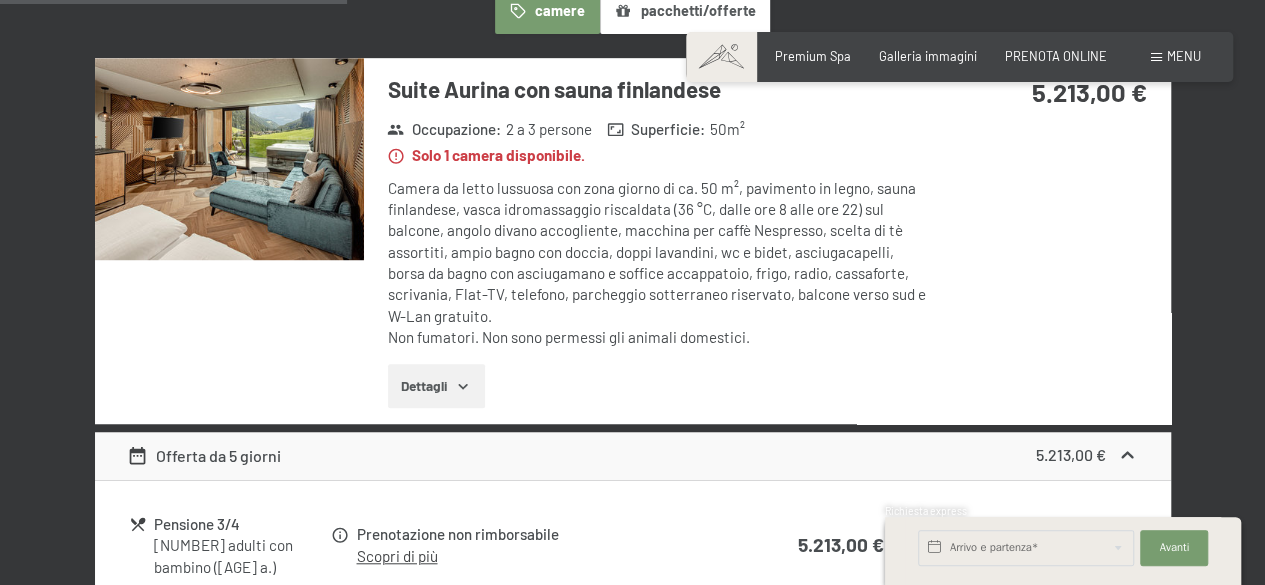 click at bounding box center [0, 0] 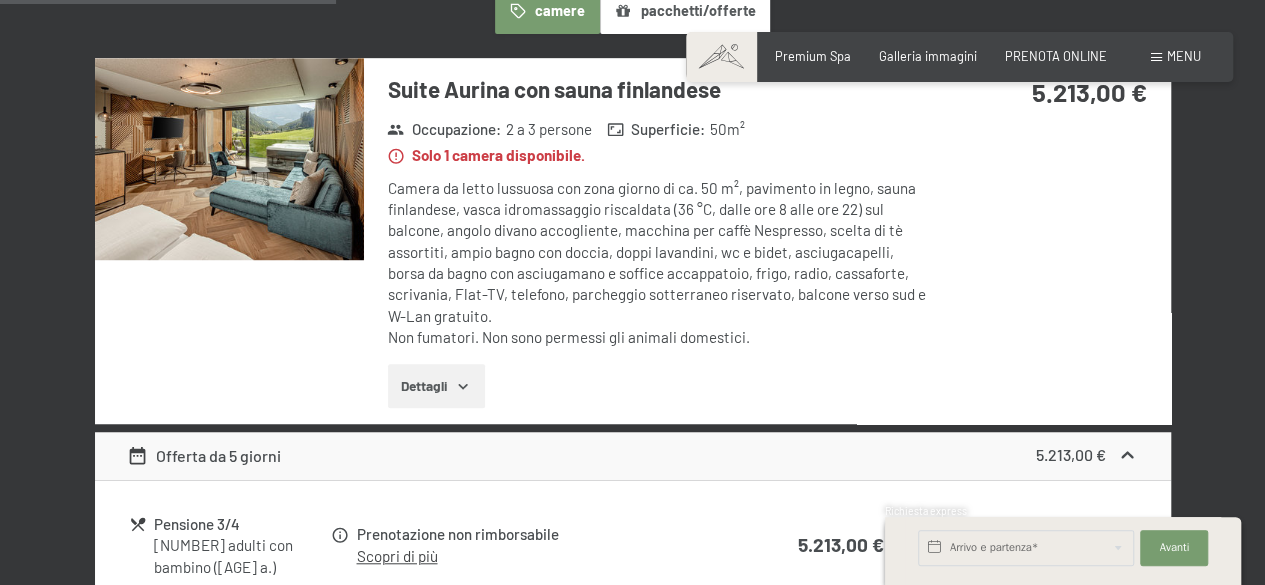 scroll, scrollTop: 0, scrollLeft: 0, axis: both 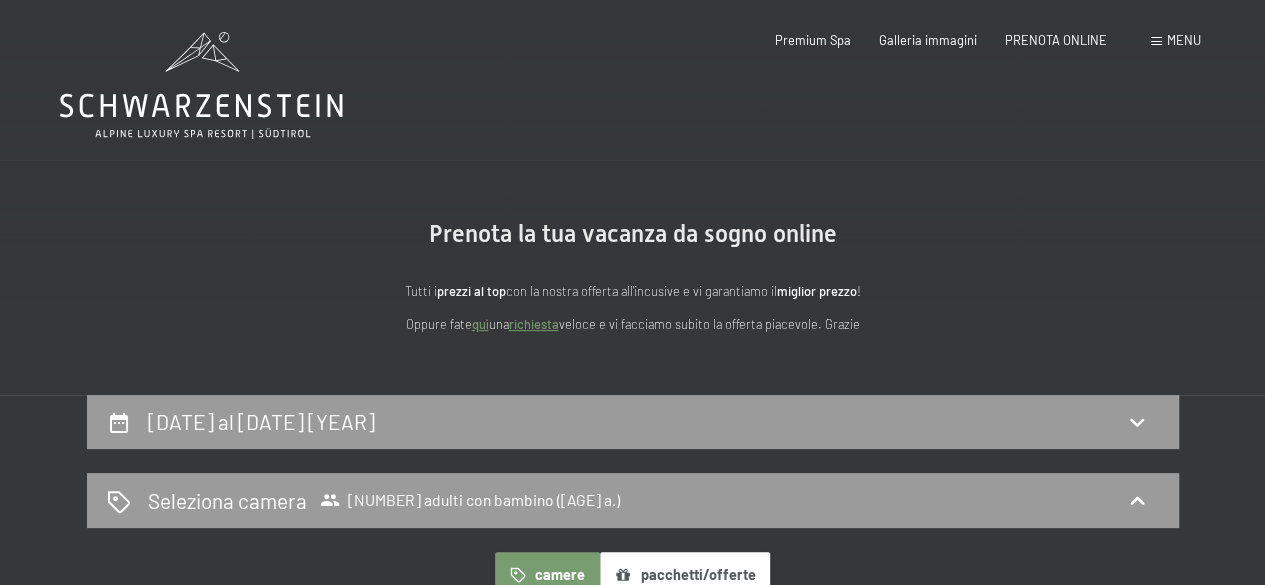click 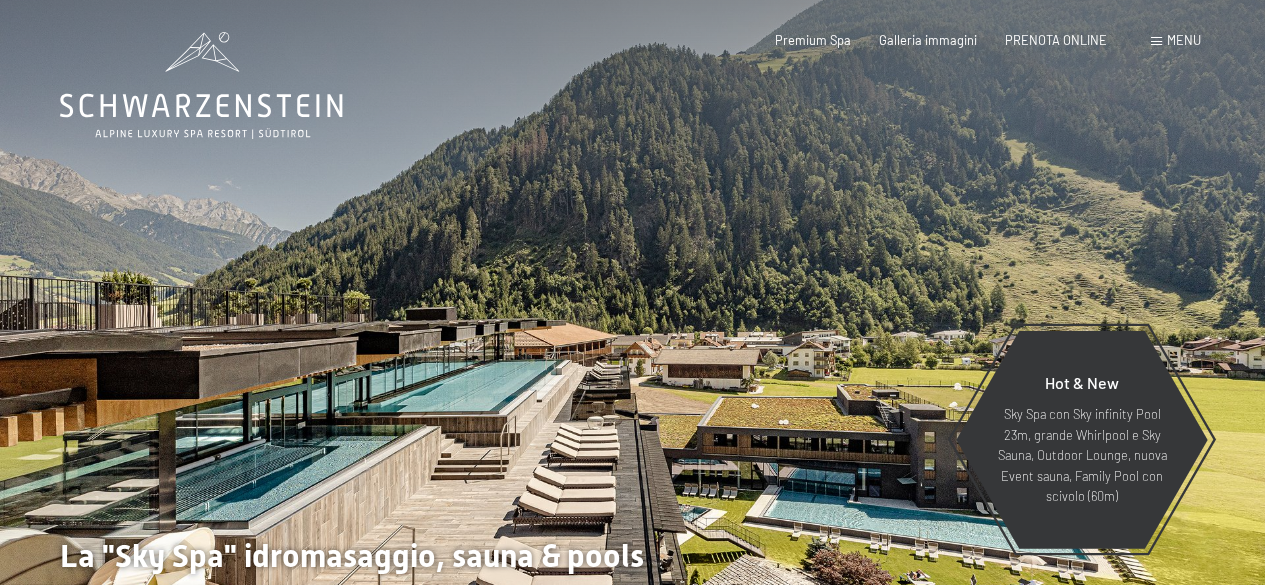 scroll, scrollTop: 0, scrollLeft: 0, axis: both 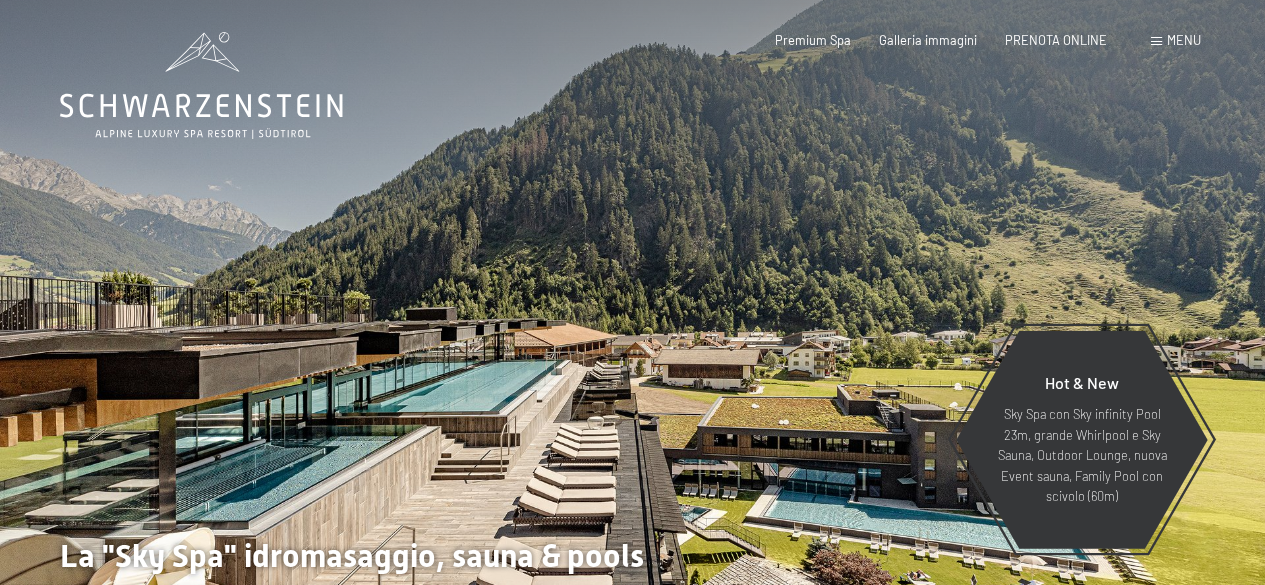click on "Menu" at bounding box center [1184, 40] 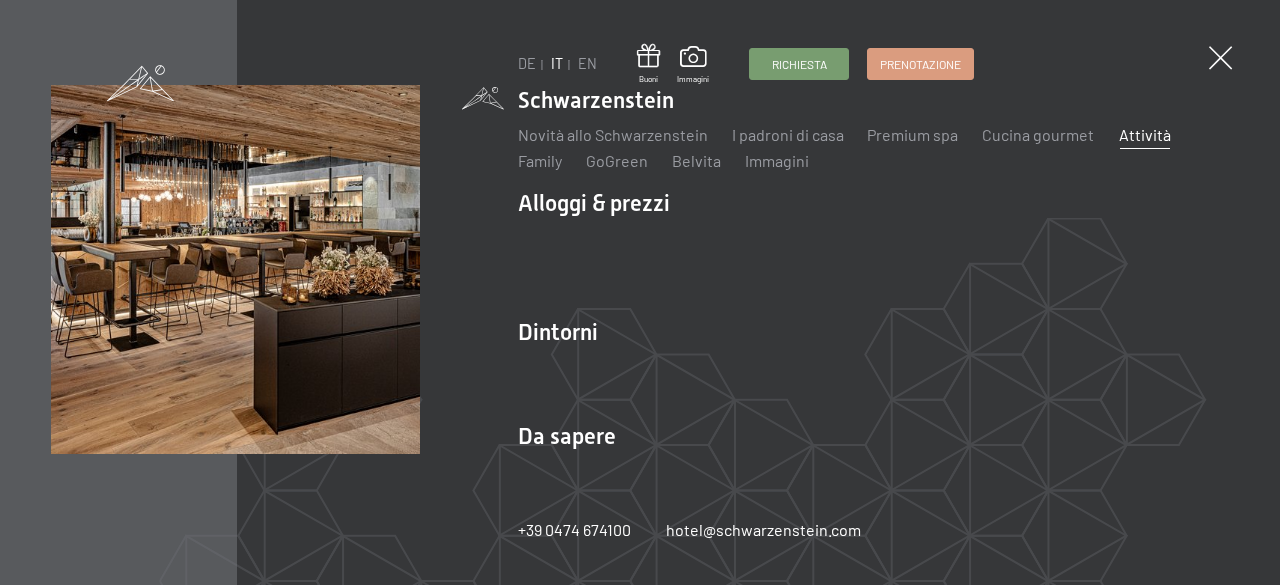 click on "Attività" at bounding box center [1145, 134] 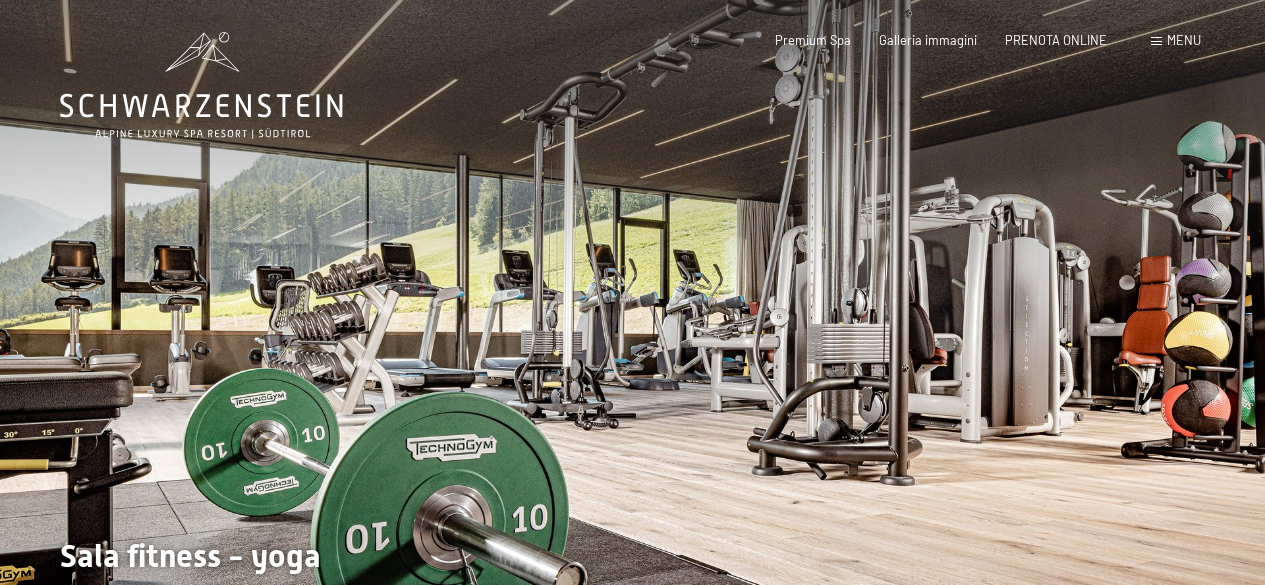 scroll, scrollTop: 0, scrollLeft: 0, axis: both 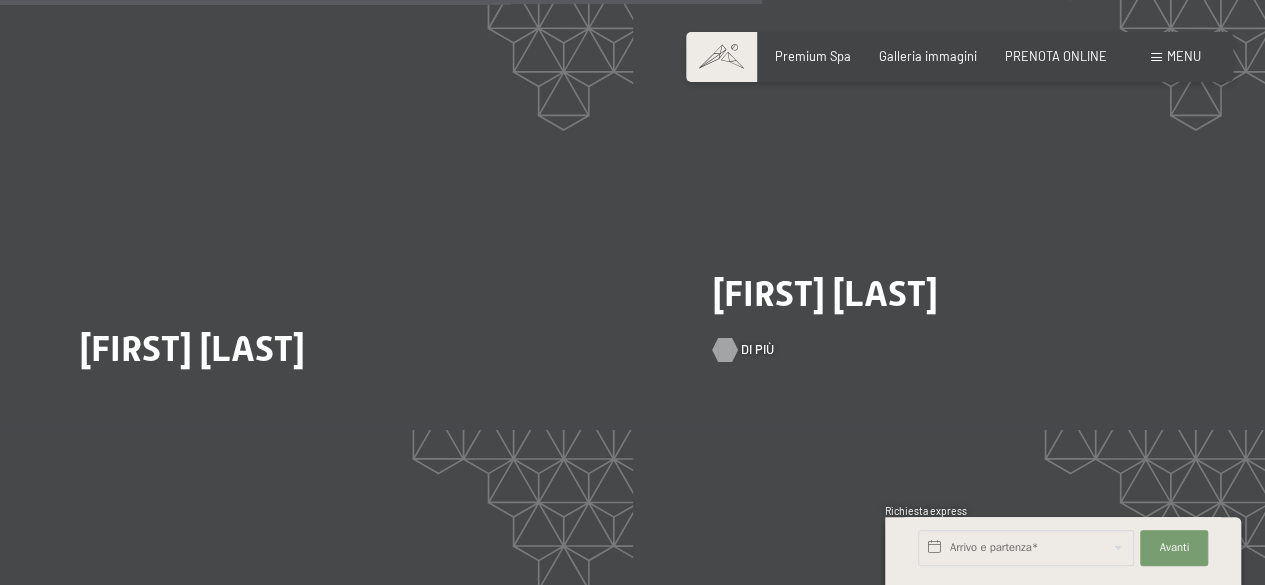 click at bounding box center (725, 350) 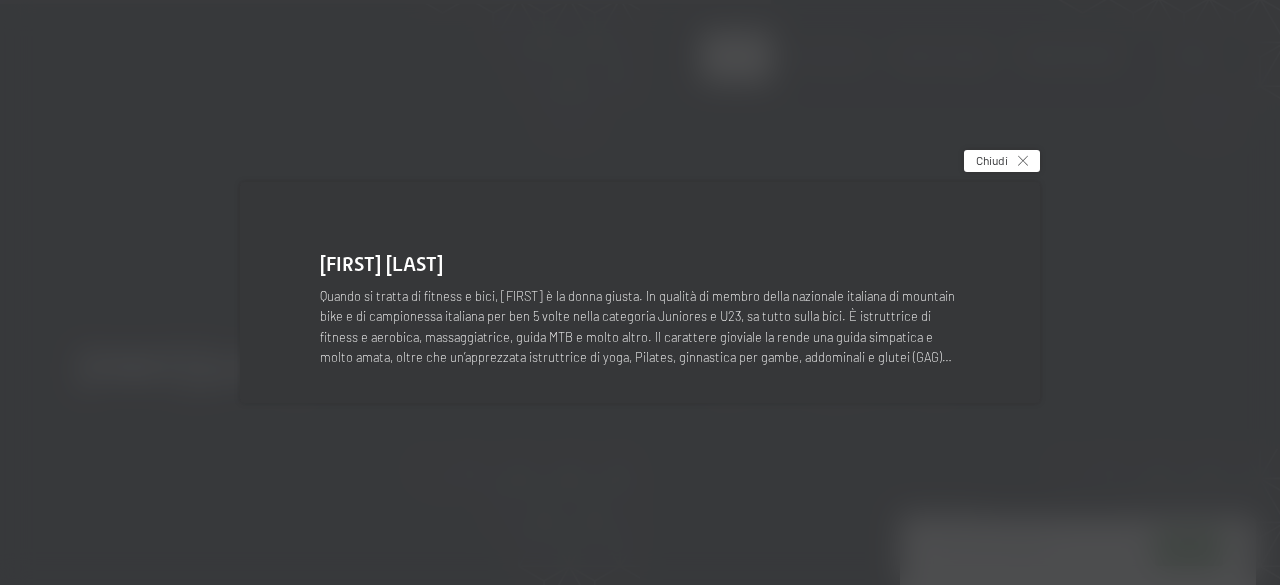 click on "Chiudi" at bounding box center [992, 160] 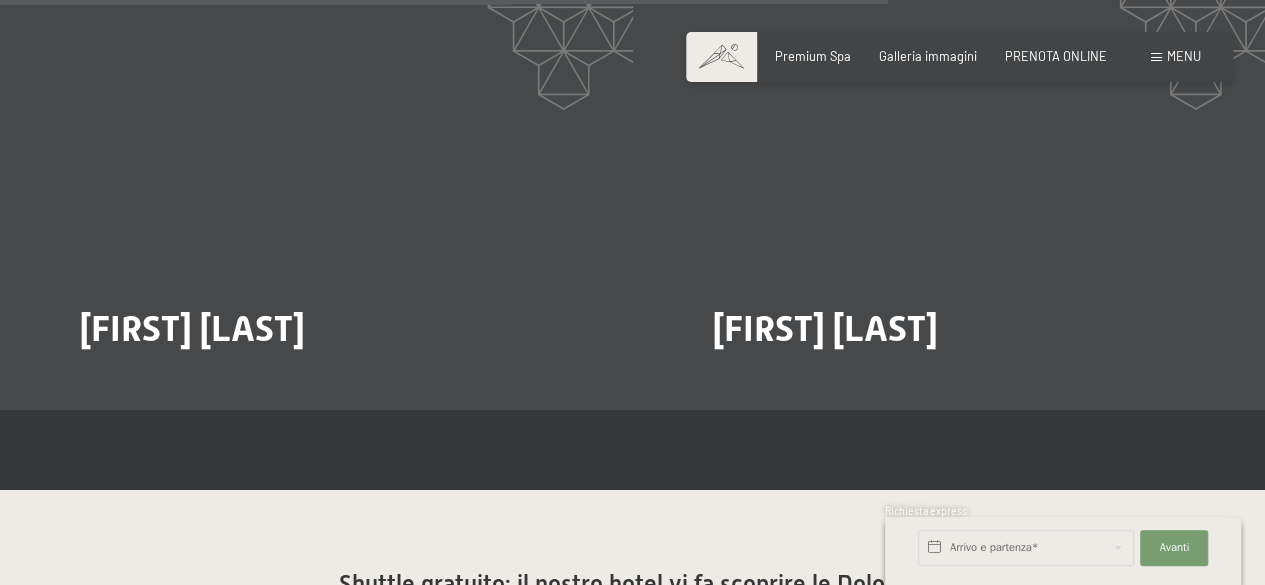 scroll, scrollTop: 3470, scrollLeft: 0, axis: vertical 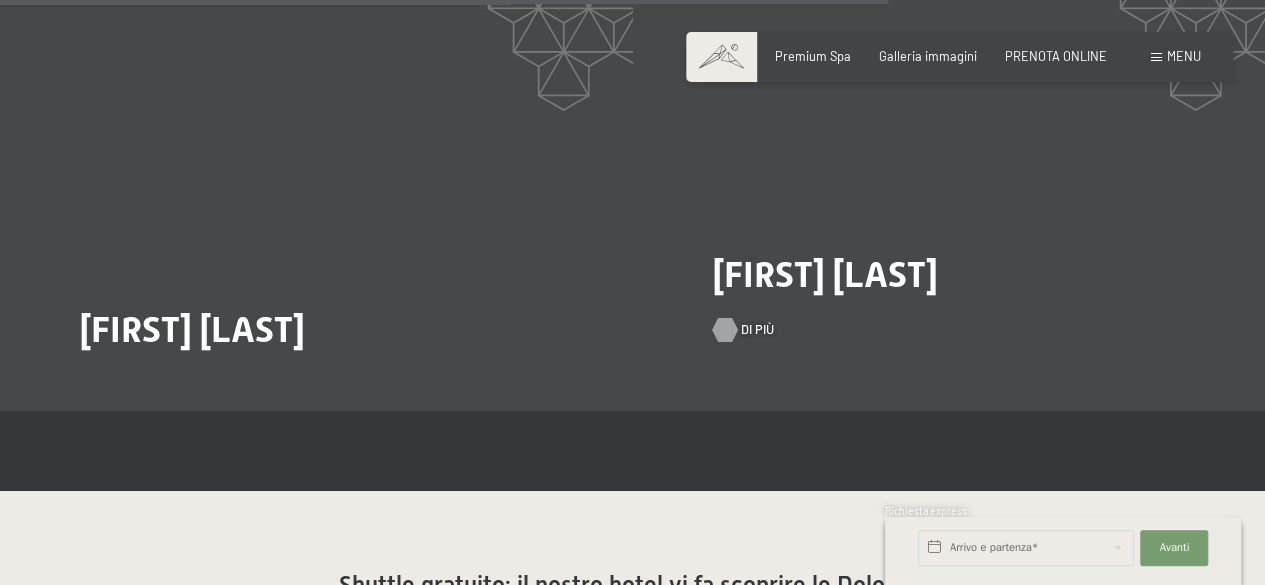 click at bounding box center [725, 330] 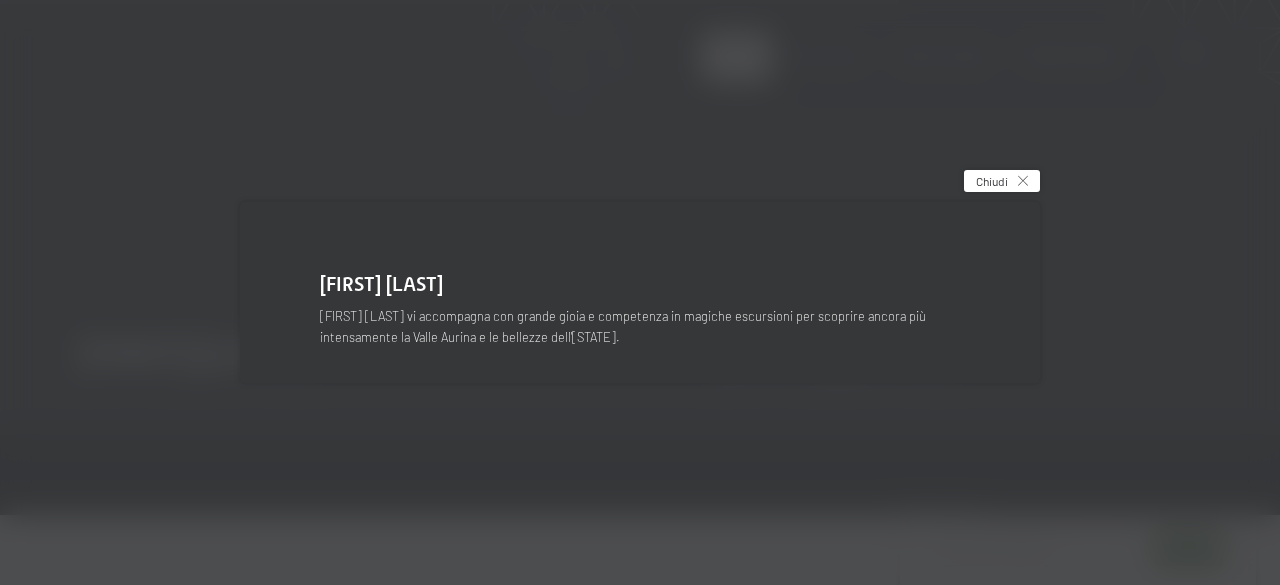 click on "Chiudi" at bounding box center [992, 181] 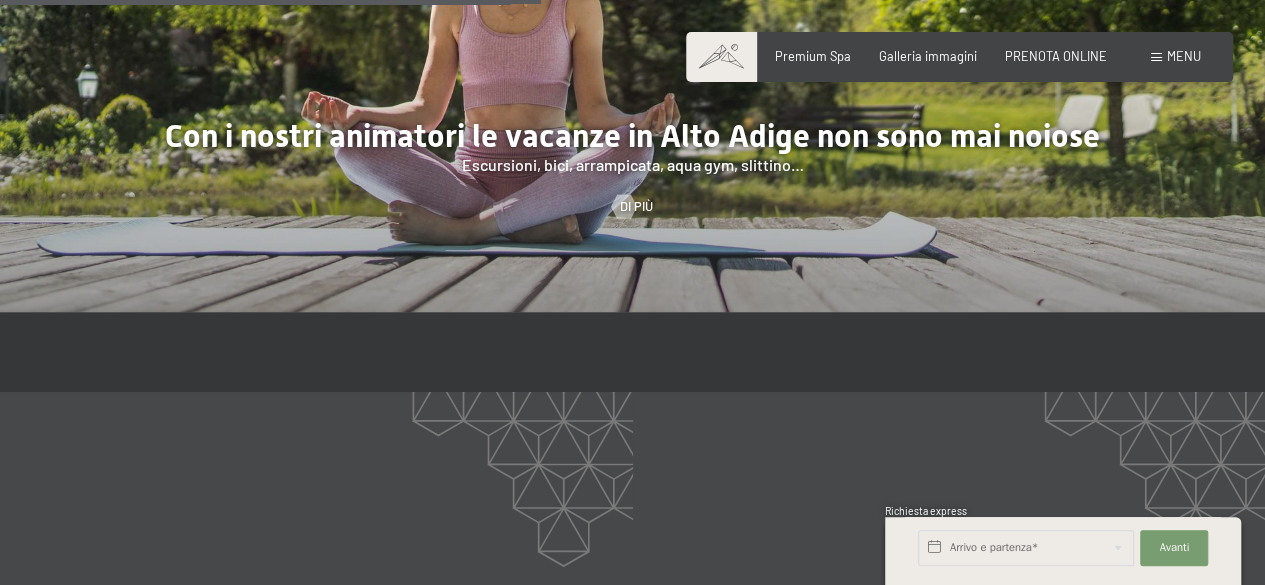 scroll, scrollTop: 2103, scrollLeft: 0, axis: vertical 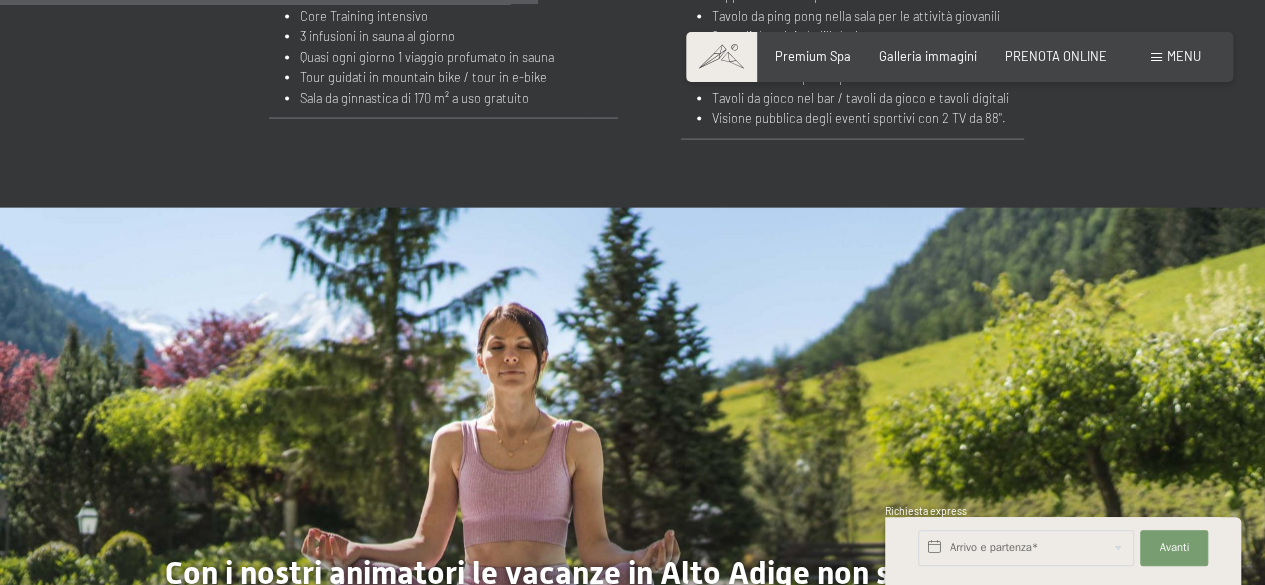 click on "Menu" at bounding box center (1184, 56) 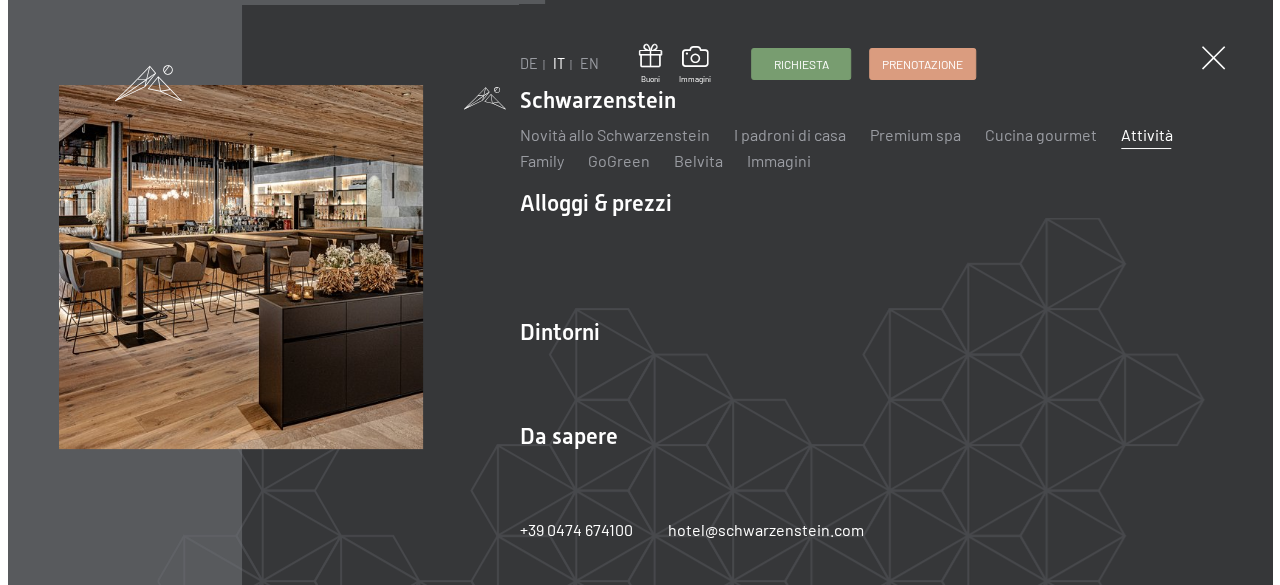 scroll, scrollTop: 2110, scrollLeft: 0, axis: vertical 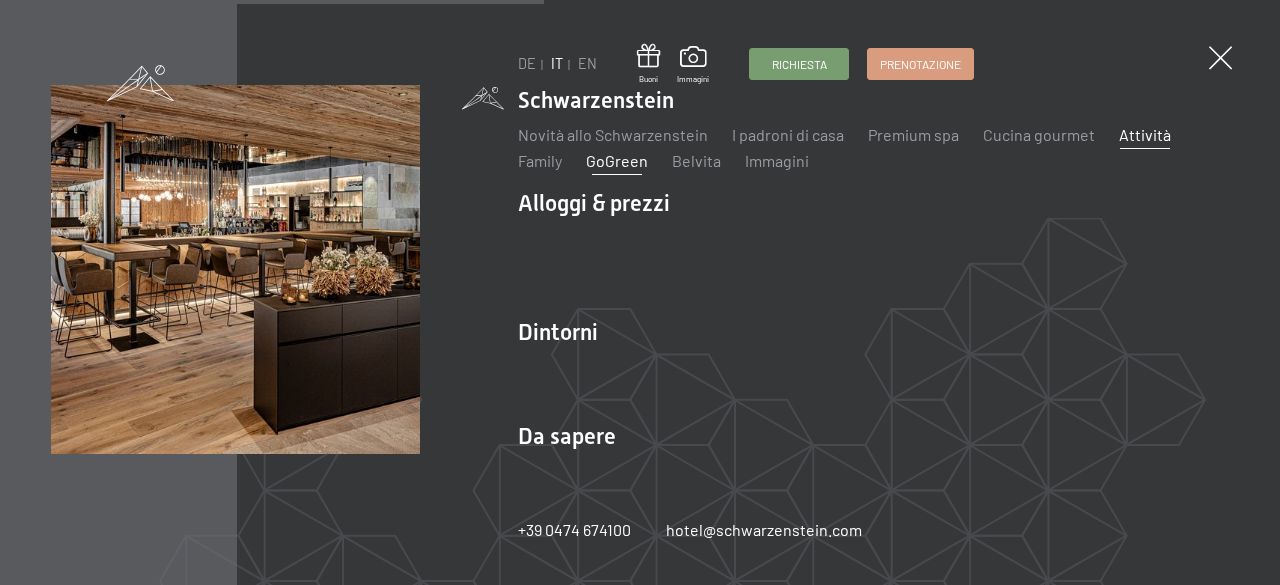 click on "GoGreen" at bounding box center [617, 160] 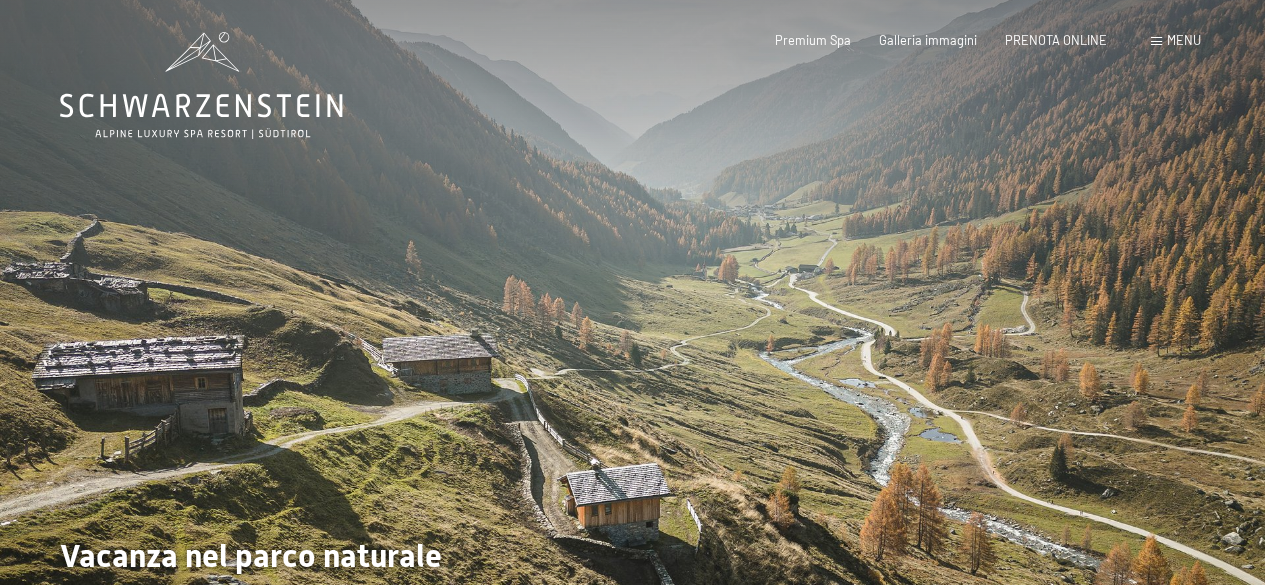 scroll, scrollTop: 0, scrollLeft: 0, axis: both 